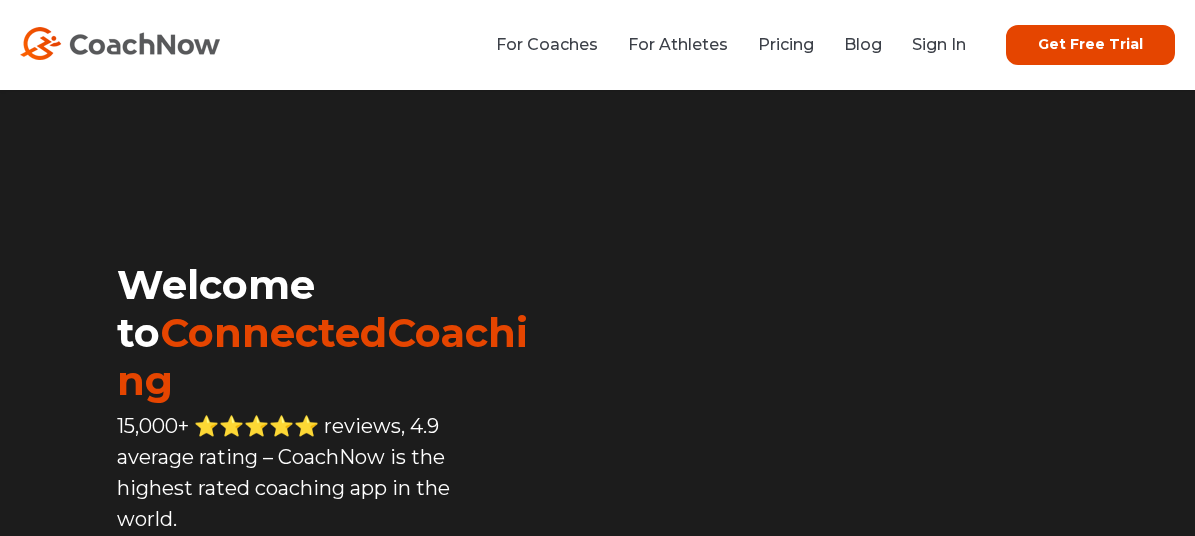 scroll, scrollTop: 0, scrollLeft: 0, axis: both 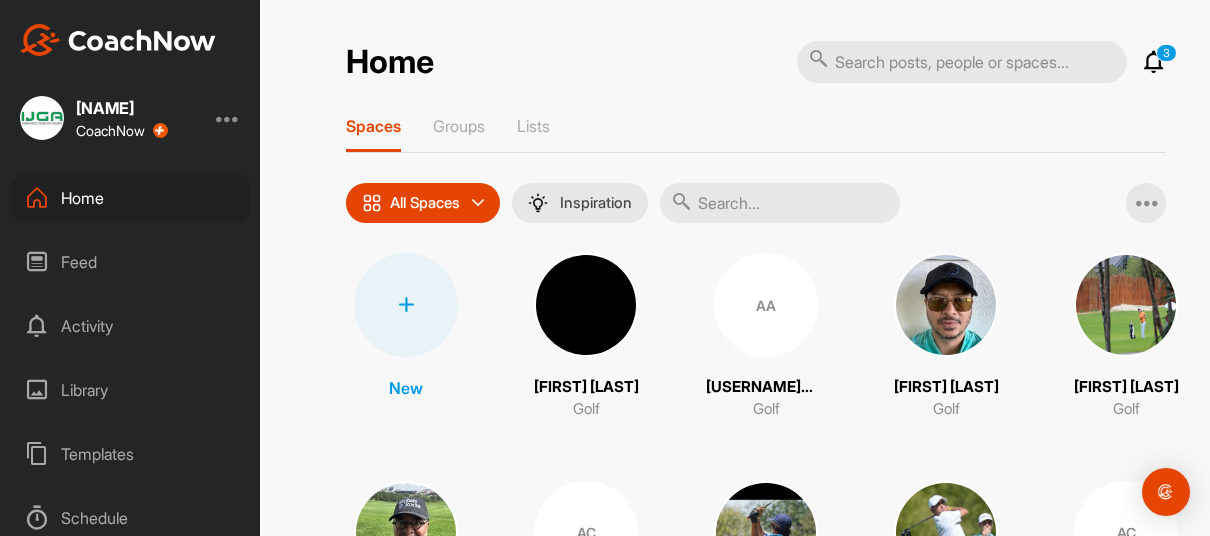 click at bounding box center [780, 203] 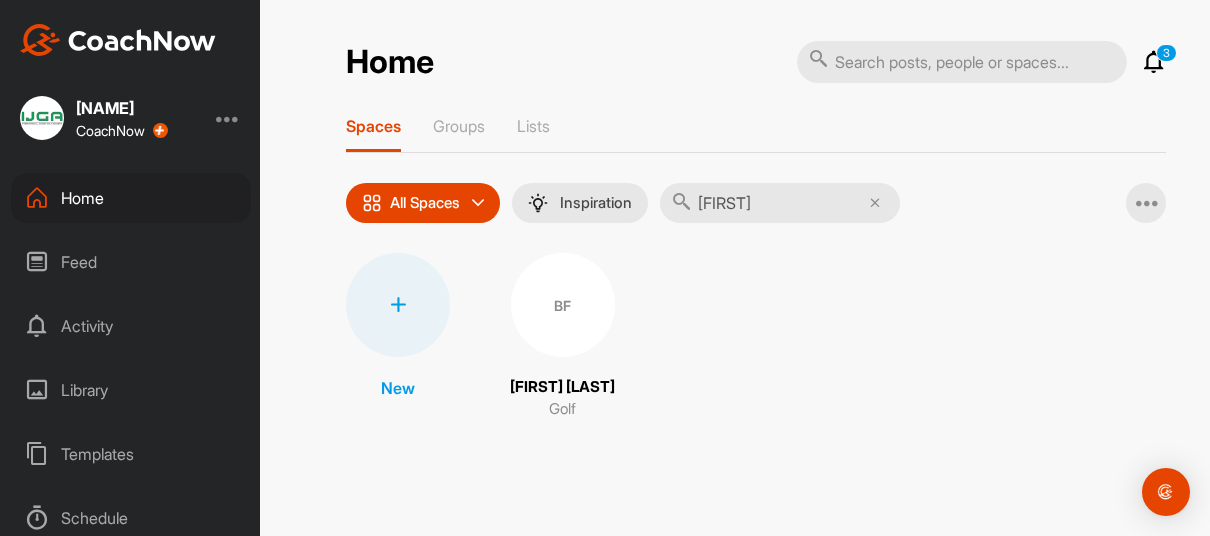 type on "[FIRST]" 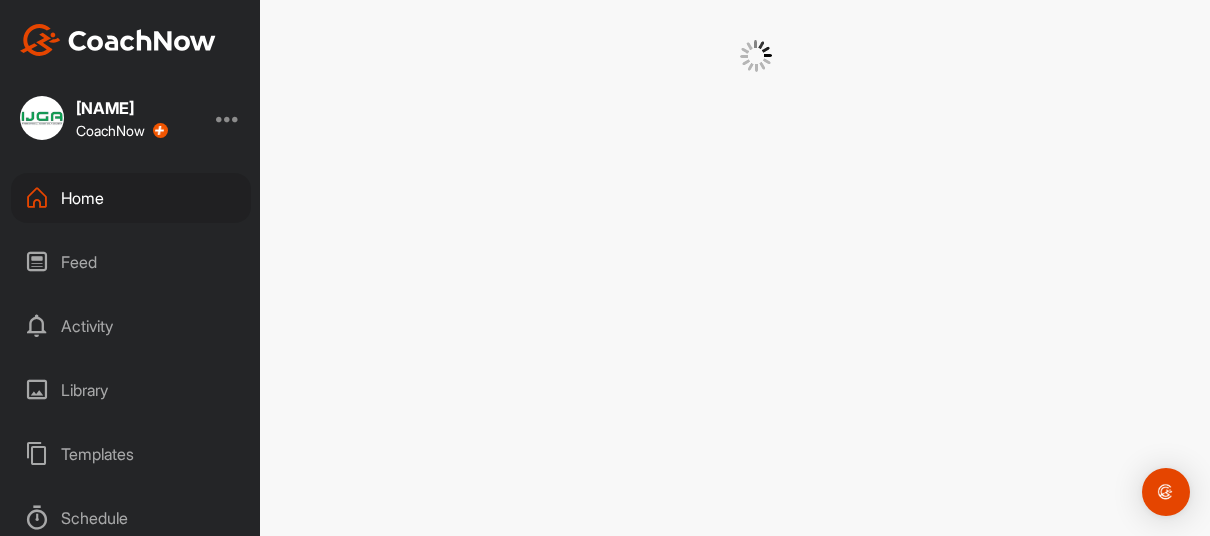 click at bounding box center (756, 268) 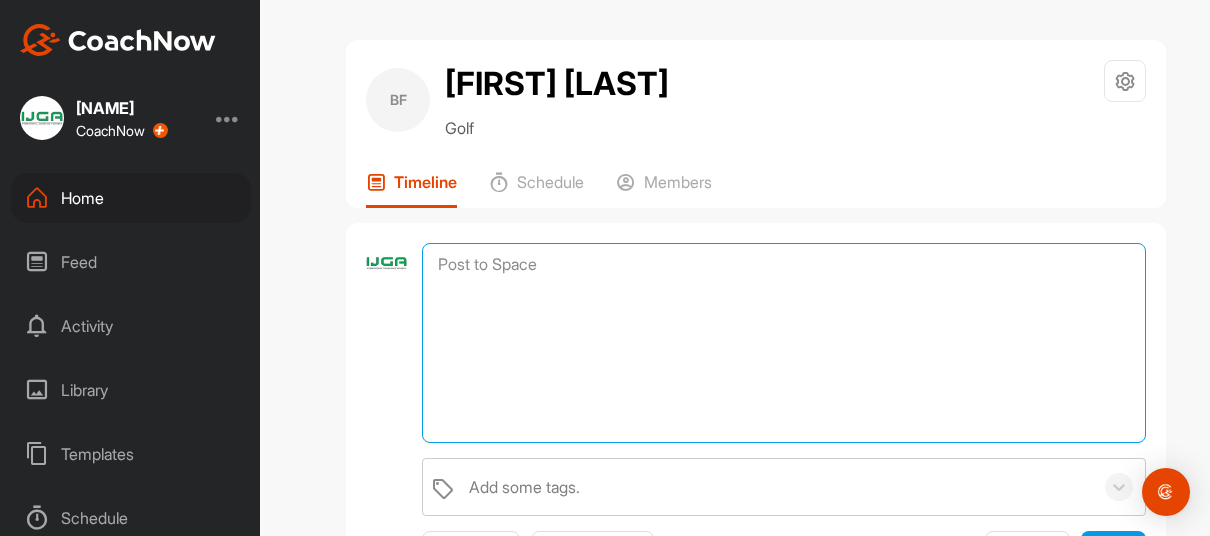 drag, startPoint x: 568, startPoint y: 298, endPoint x: 721, endPoint y: 262, distance: 157.17824 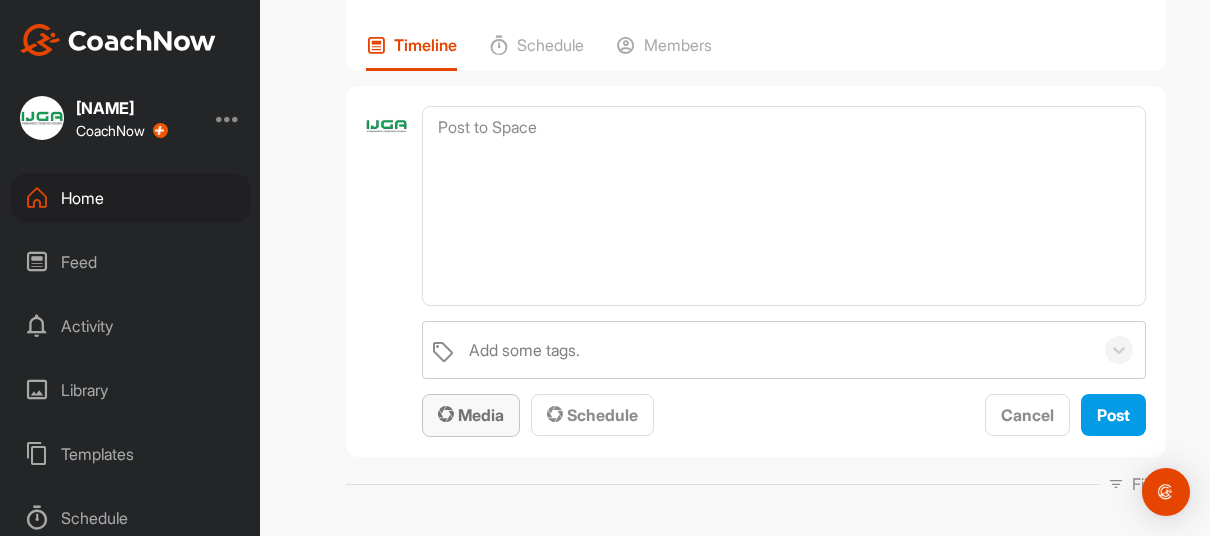 click on "Media" at bounding box center [471, 415] 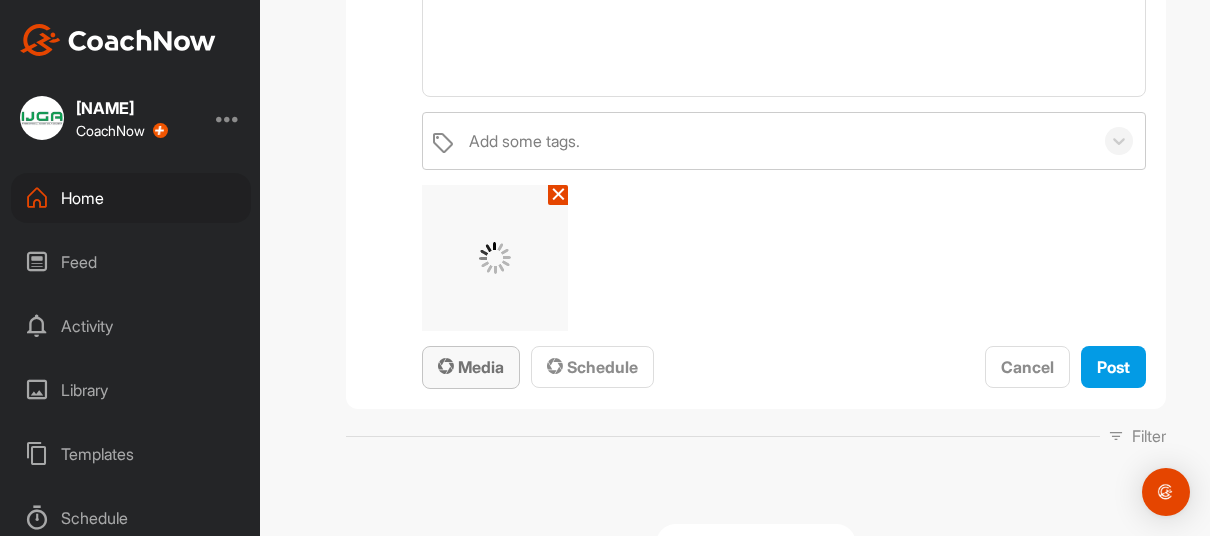 scroll, scrollTop: 347, scrollLeft: 0, axis: vertical 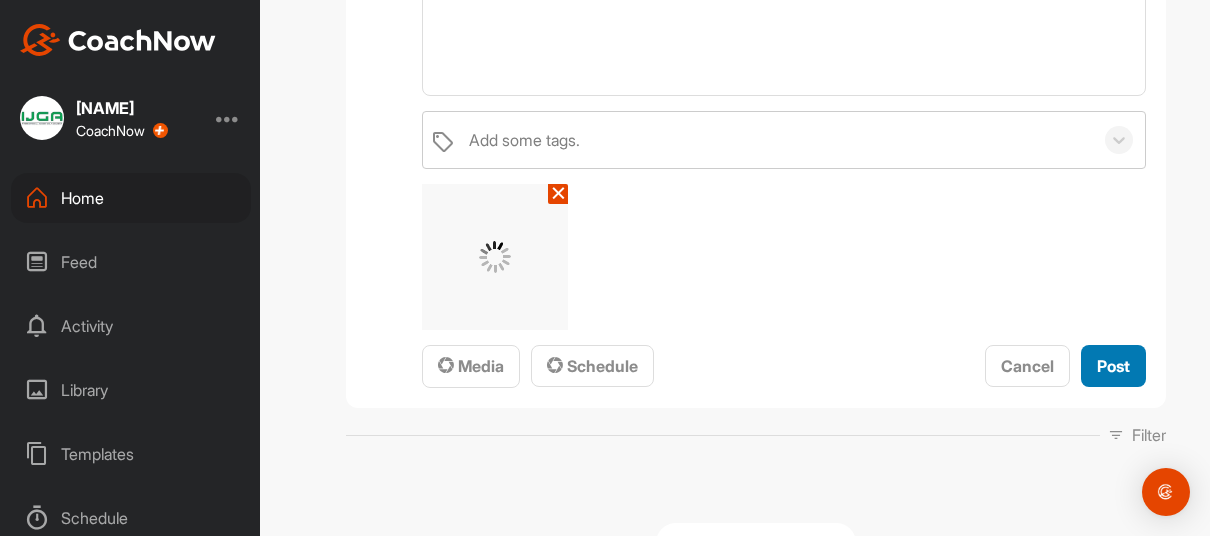 click on "Post" at bounding box center [1113, 366] 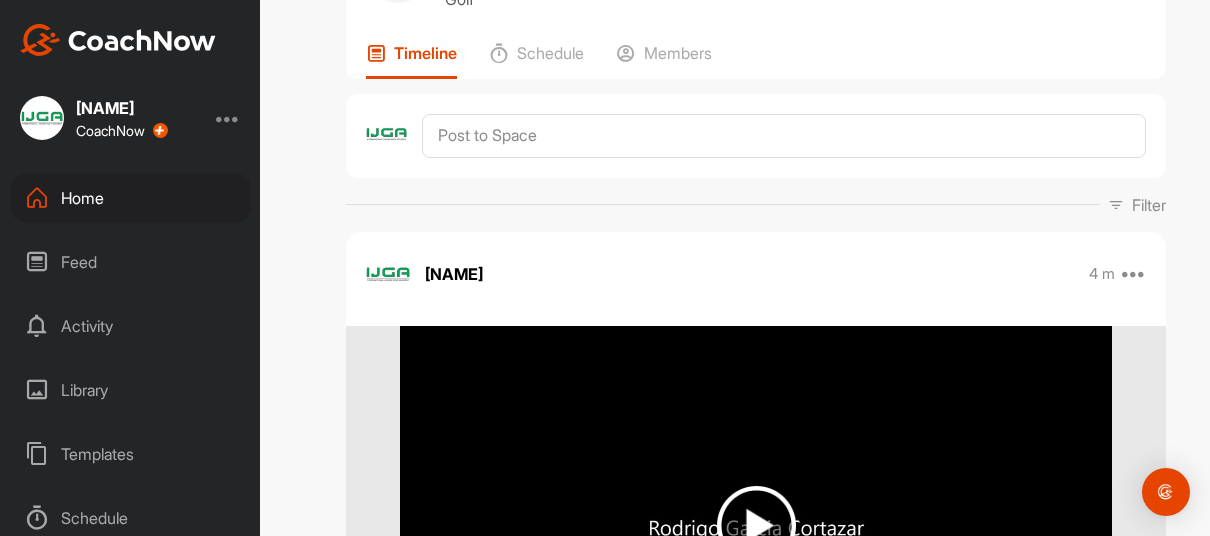 scroll, scrollTop: 347, scrollLeft: 0, axis: vertical 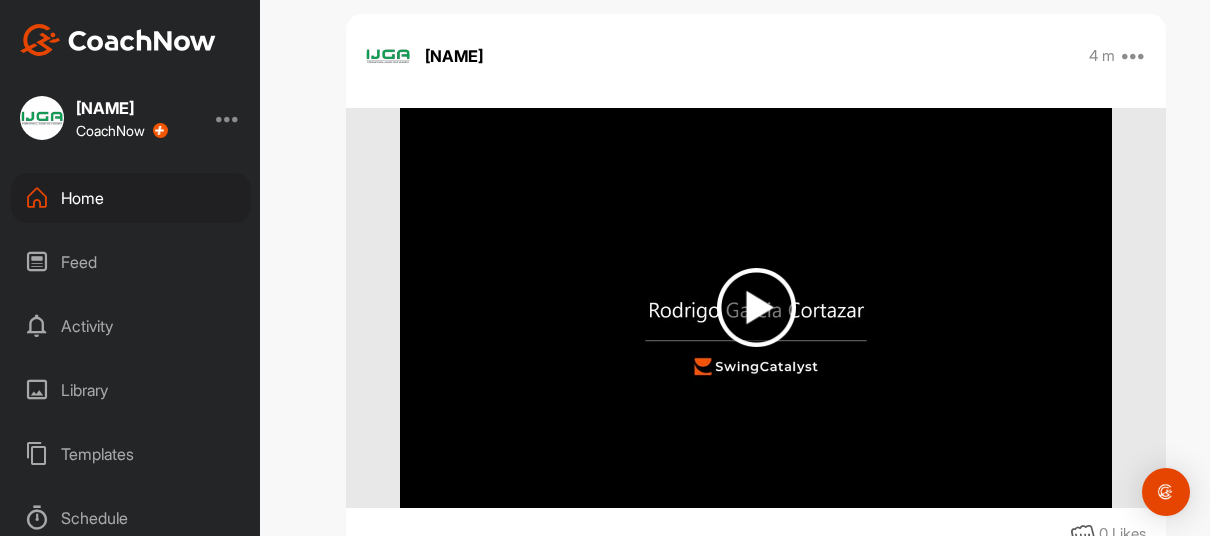 click on "Home" at bounding box center [131, 198] 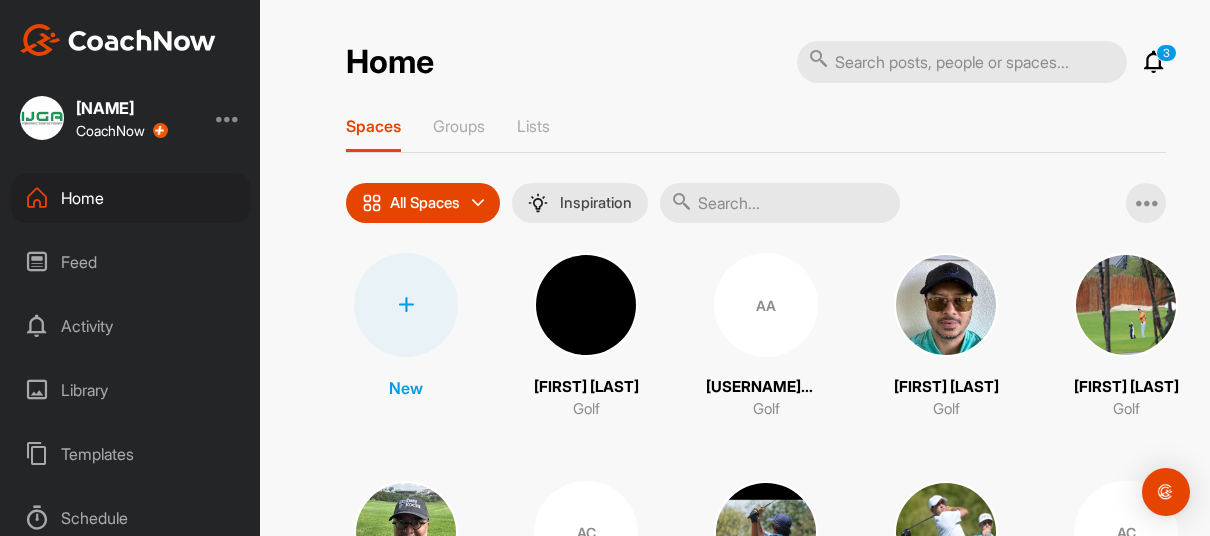 click at bounding box center [780, 203] 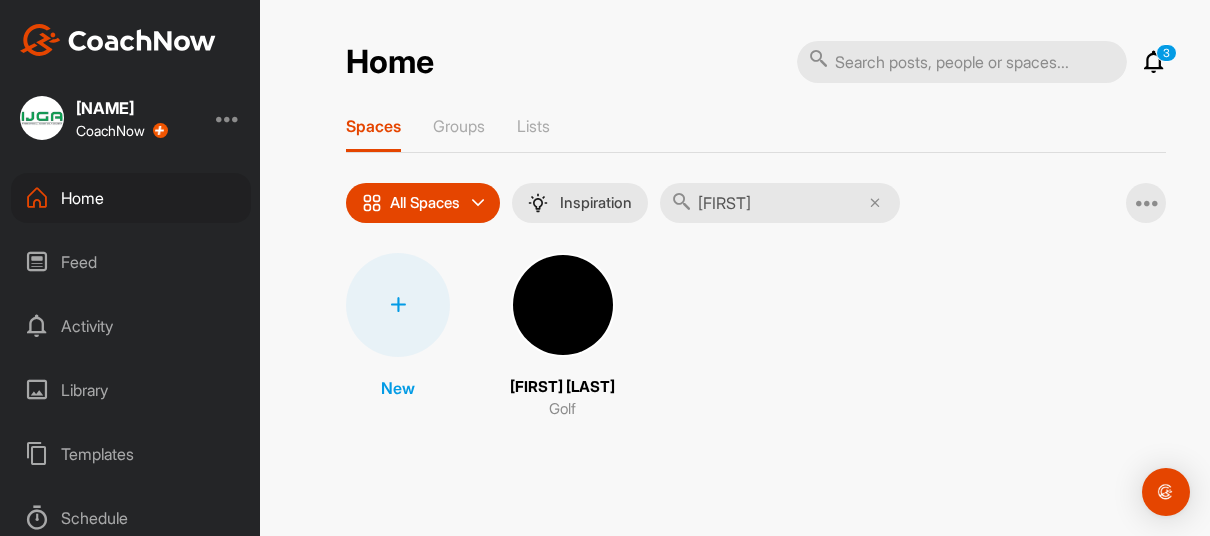 type on "[FIRST]" 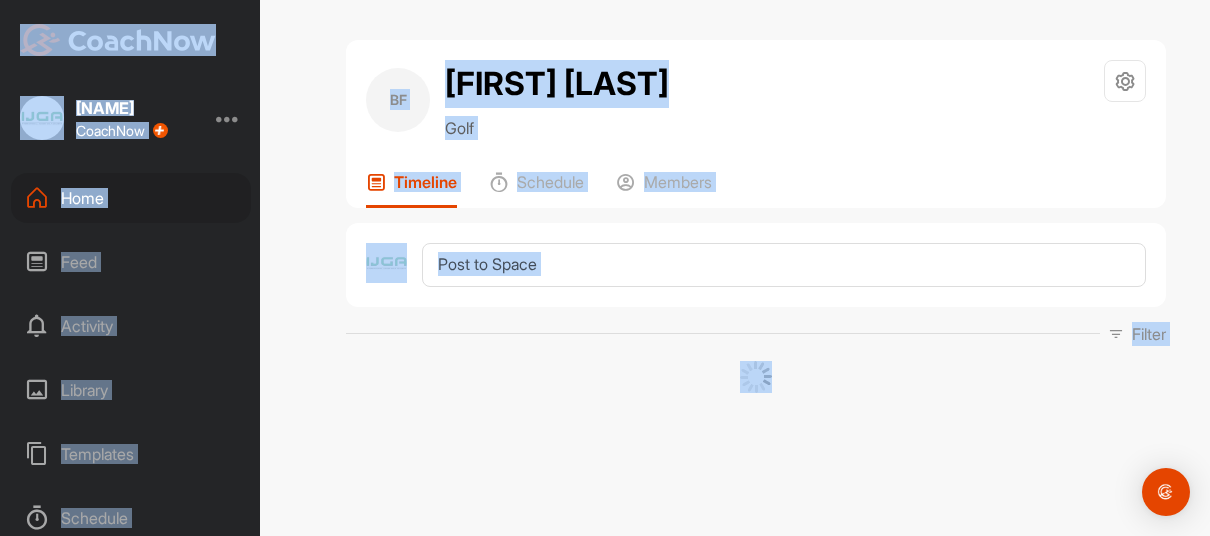 click on "Filter Media Type Images Videos Notes Documents Author Sort by Created at Tags Add some tags. From Day Month Year Till Day Month Year Filter Show All" at bounding box center (756, 308) 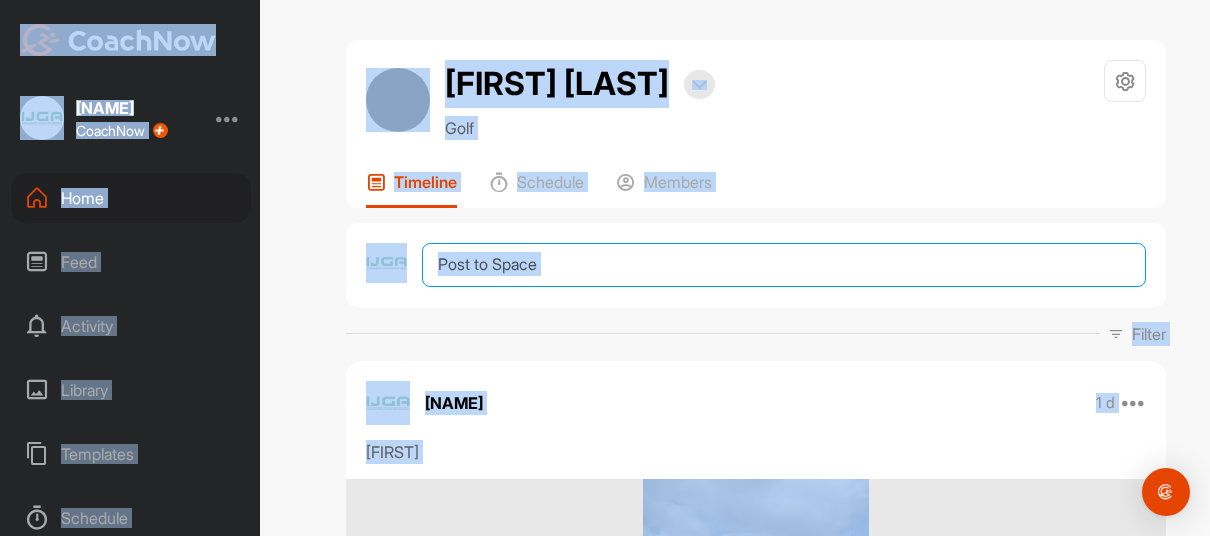 drag, startPoint x: 569, startPoint y: 317, endPoint x: 977, endPoint y: 259, distance: 412.10193 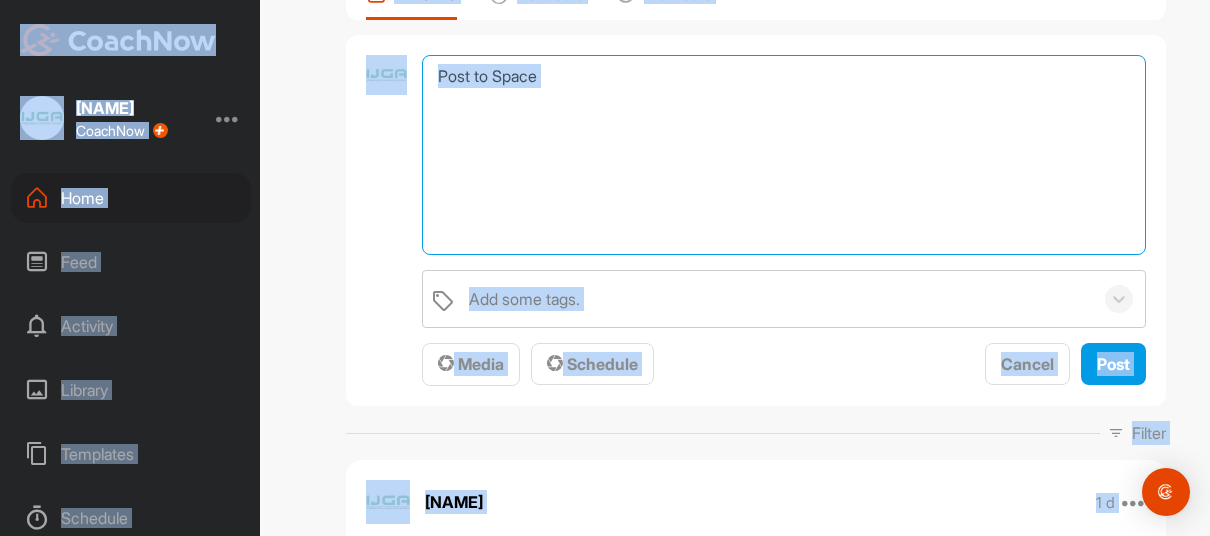 scroll, scrollTop: 191, scrollLeft: 0, axis: vertical 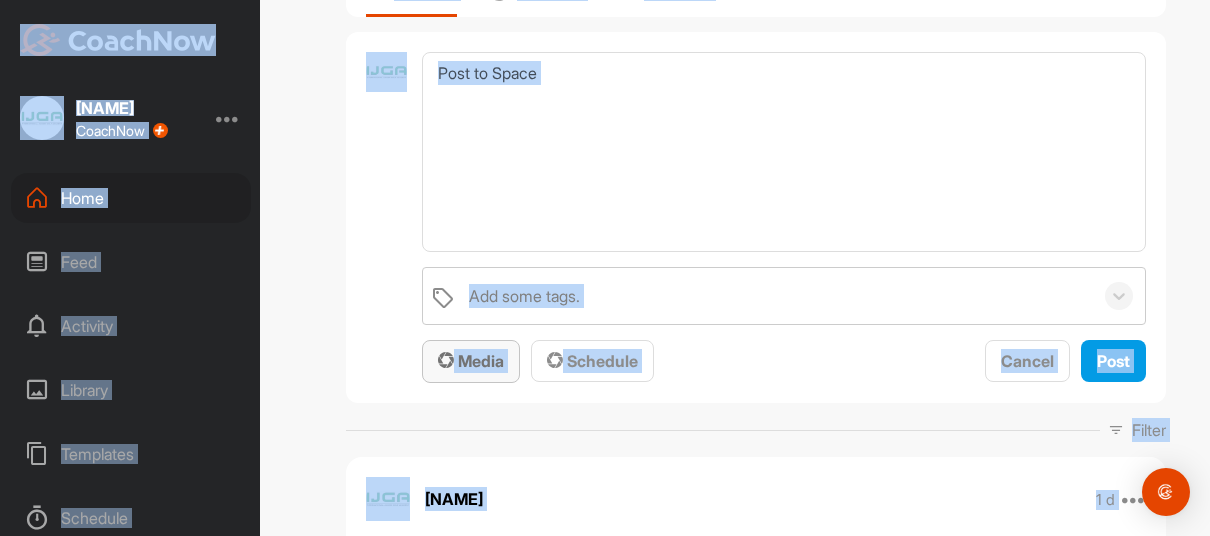 click on "Media" at bounding box center [471, 361] 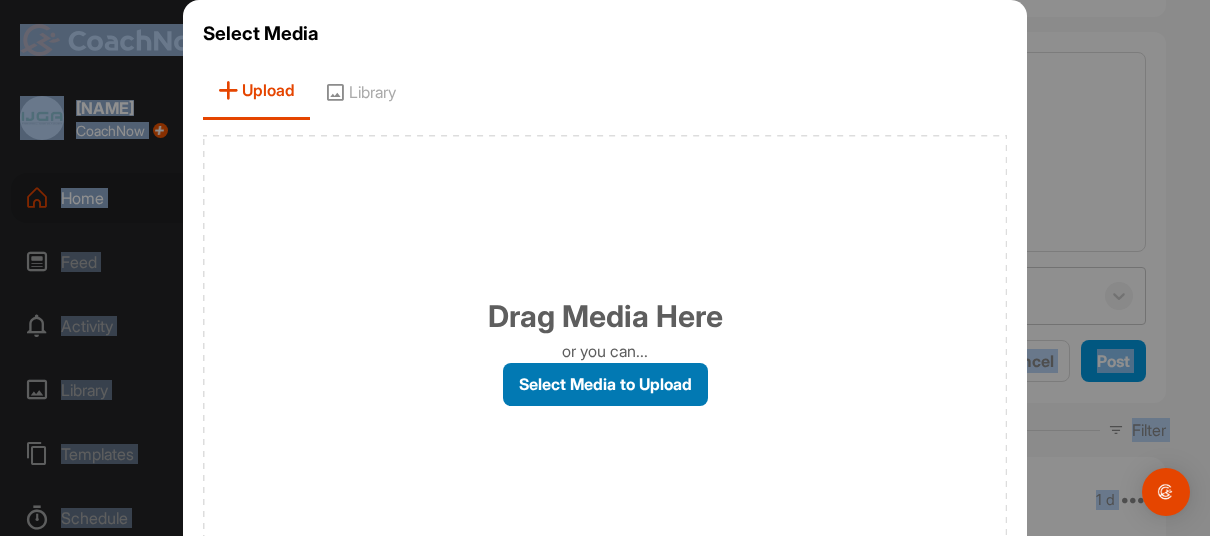 scroll, scrollTop: 118, scrollLeft: 0, axis: vertical 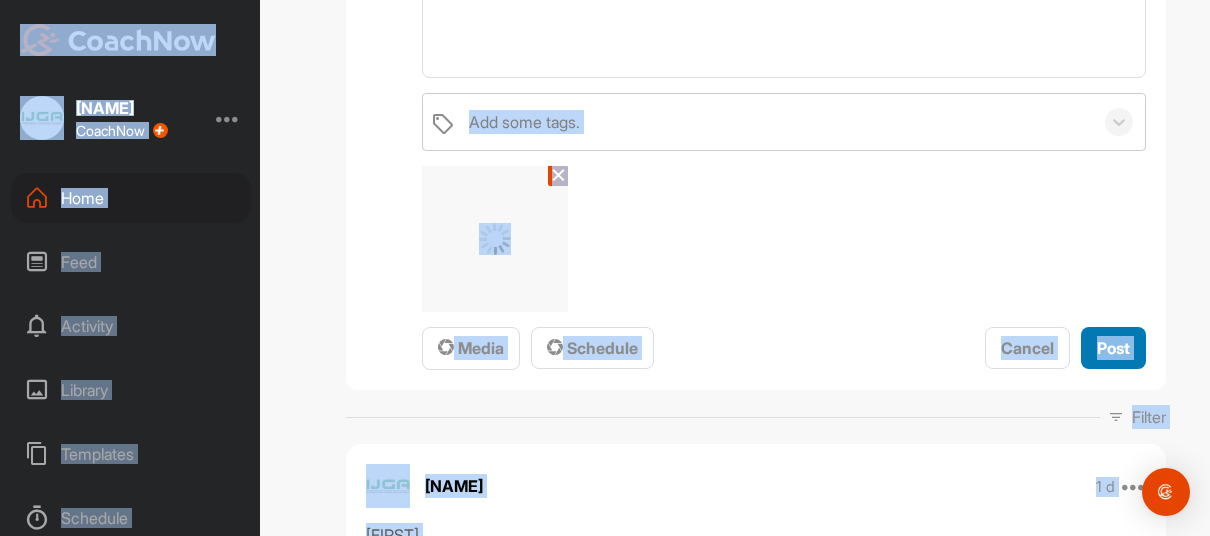click on "Post" at bounding box center (1113, 348) 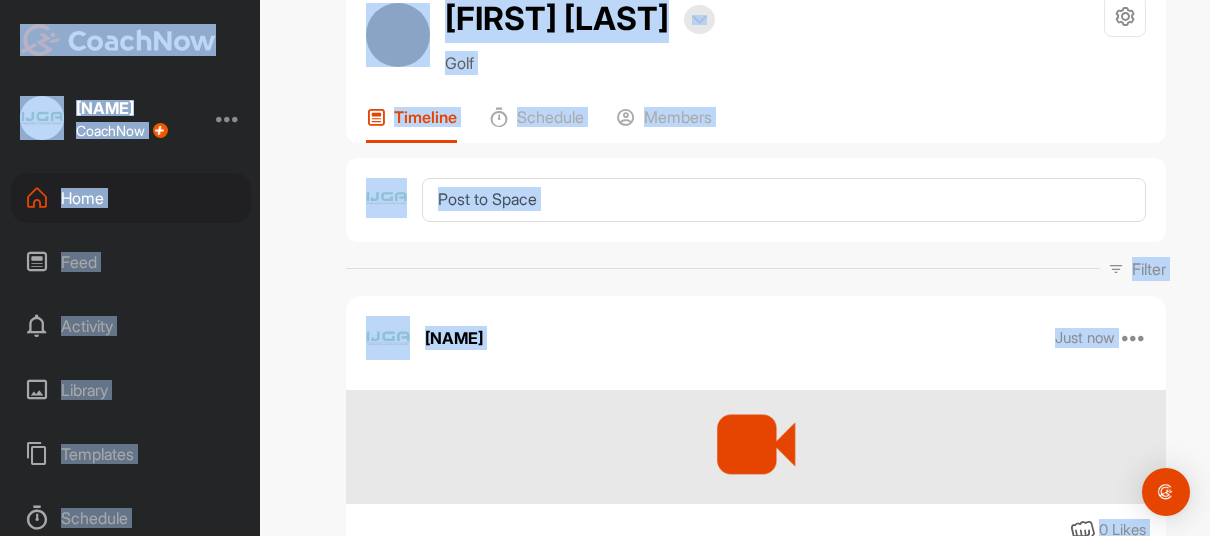 scroll, scrollTop: 0, scrollLeft: 0, axis: both 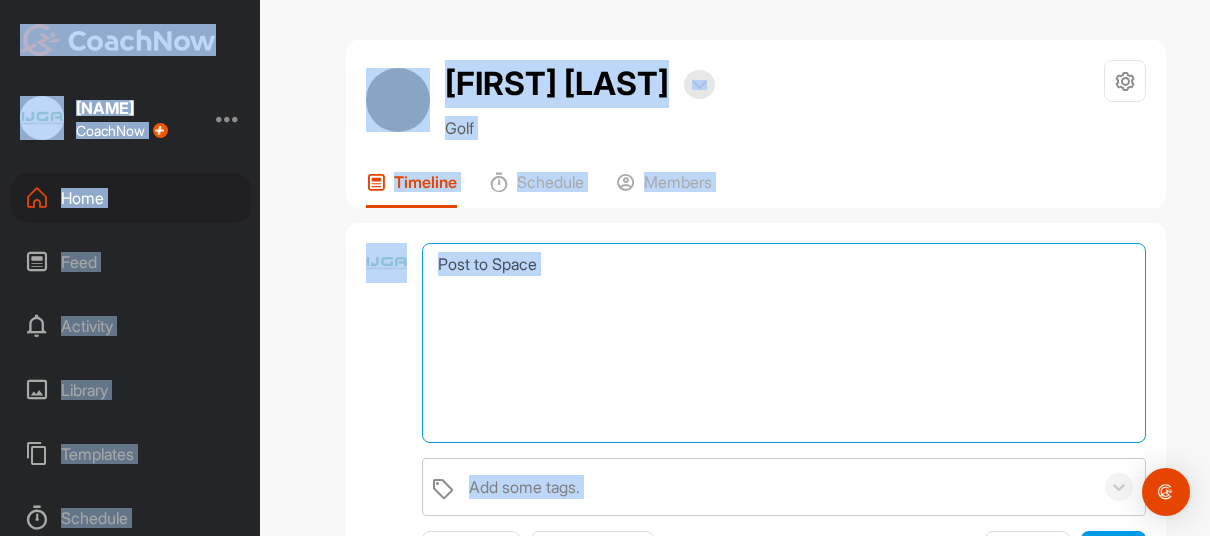 click at bounding box center (784, 343) 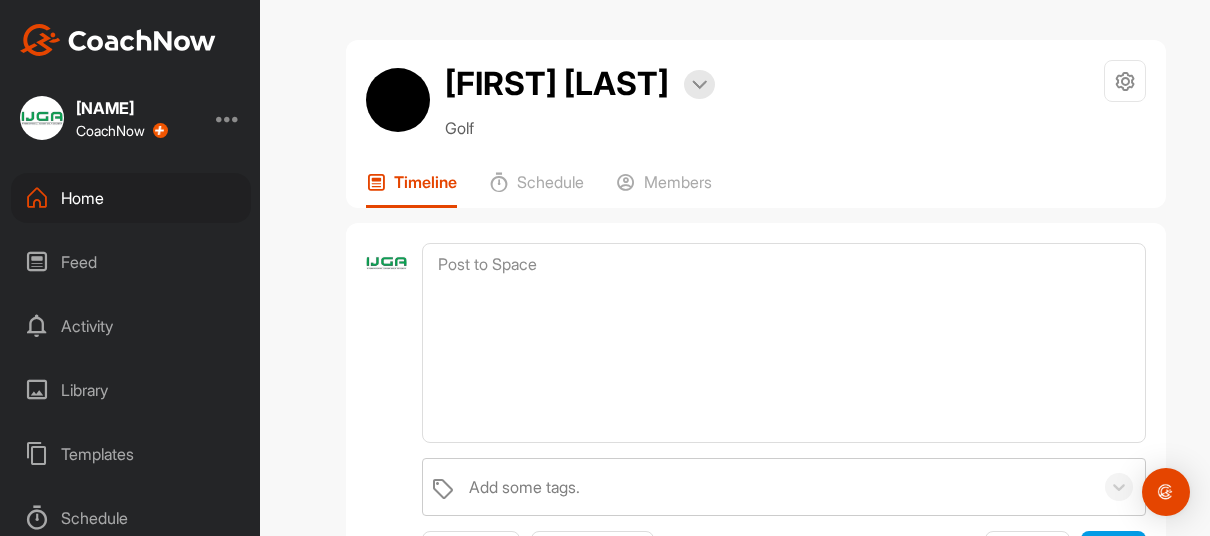 click on "Home" at bounding box center (131, 198) 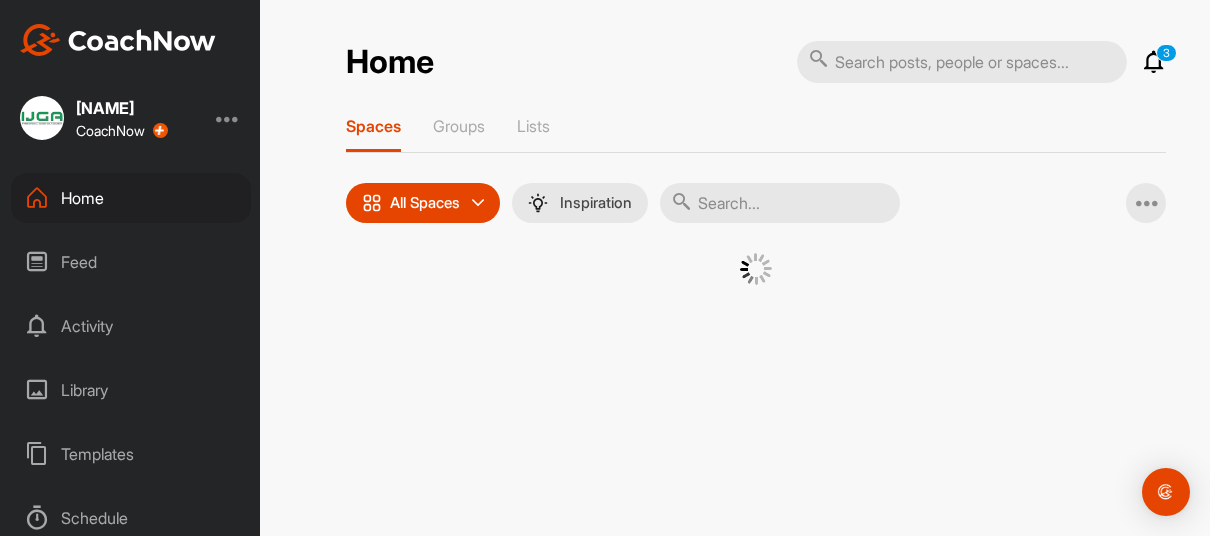 click at bounding box center [780, 203] 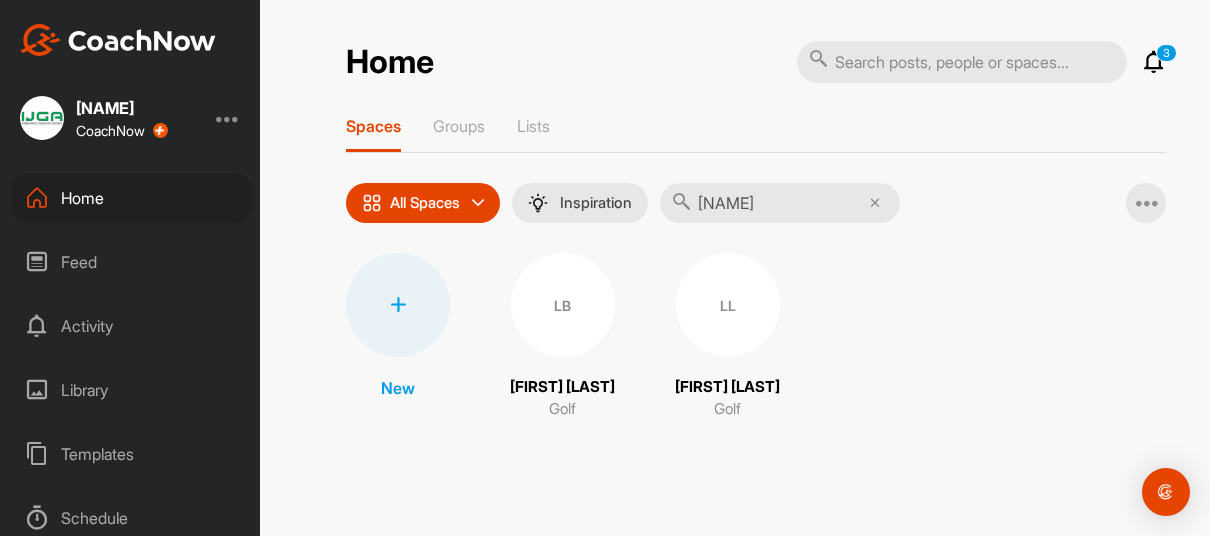 type on "[NAME]" 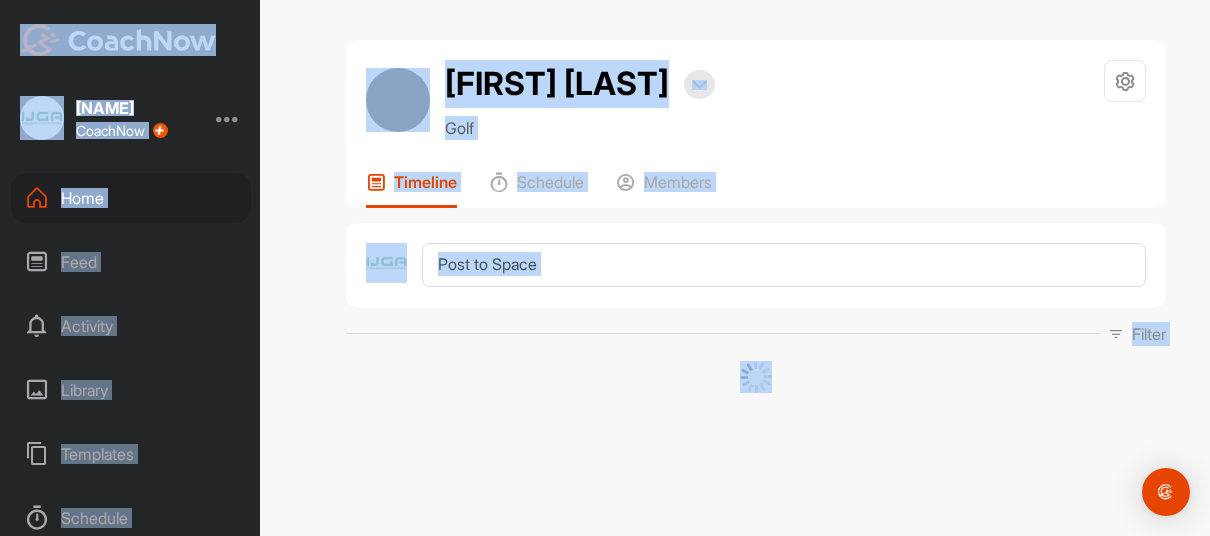 click at bounding box center (756, 265) 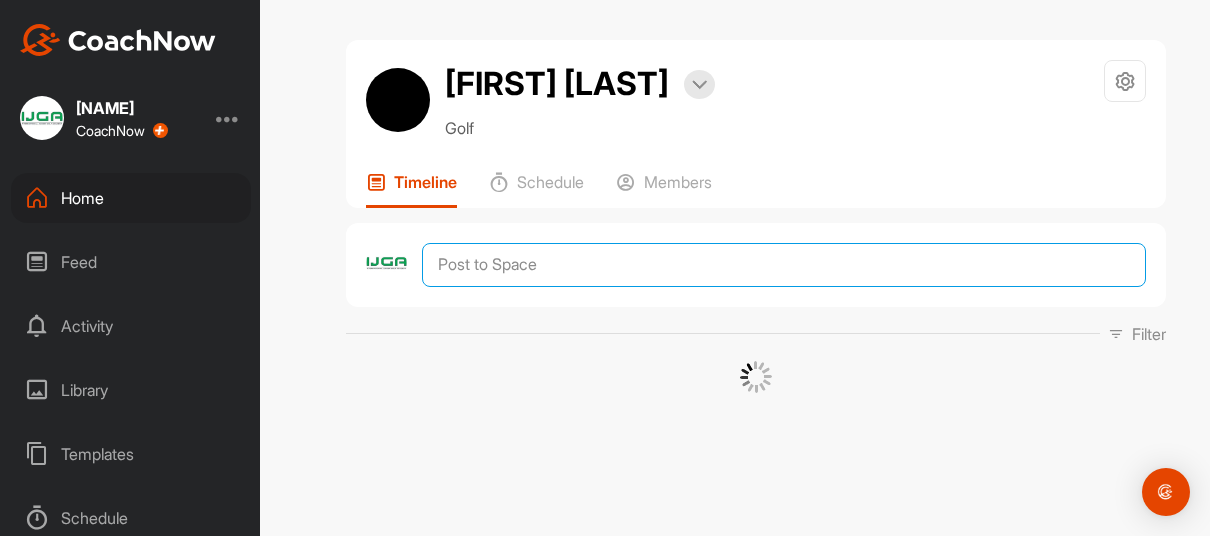 click at bounding box center (784, 265) 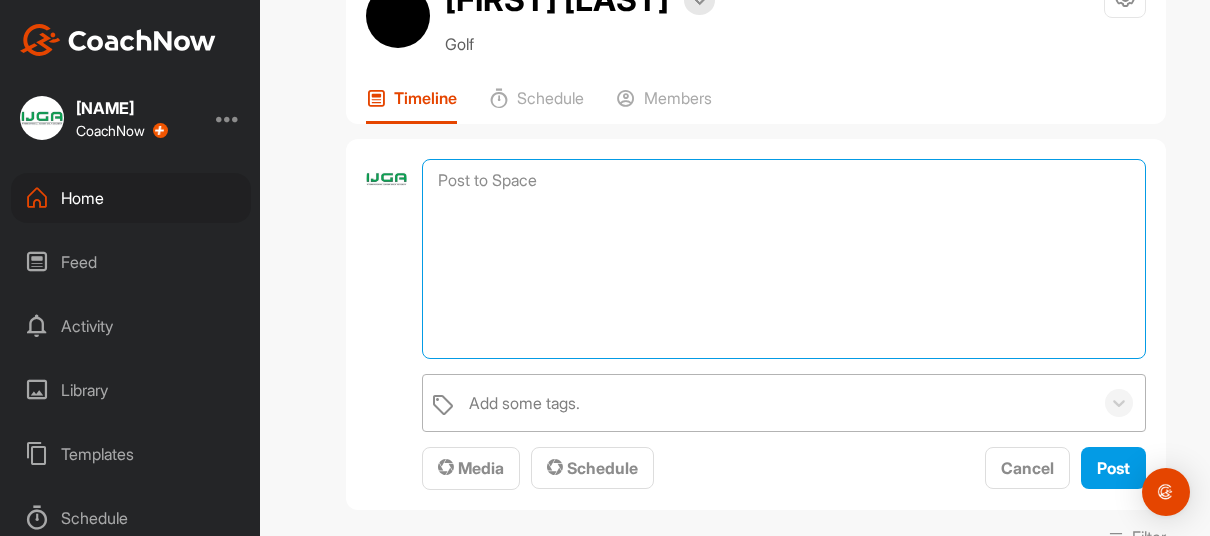 scroll, scrollTop: 86, scrollLeft: 0, axis: vertical 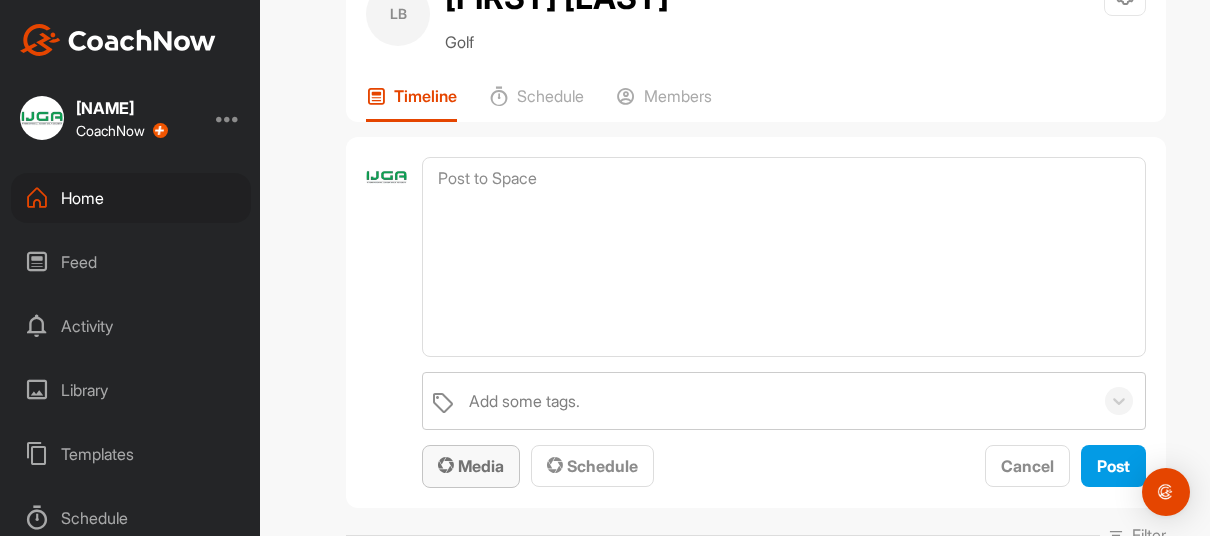 click on "Media" at bounding box center [471, 466] 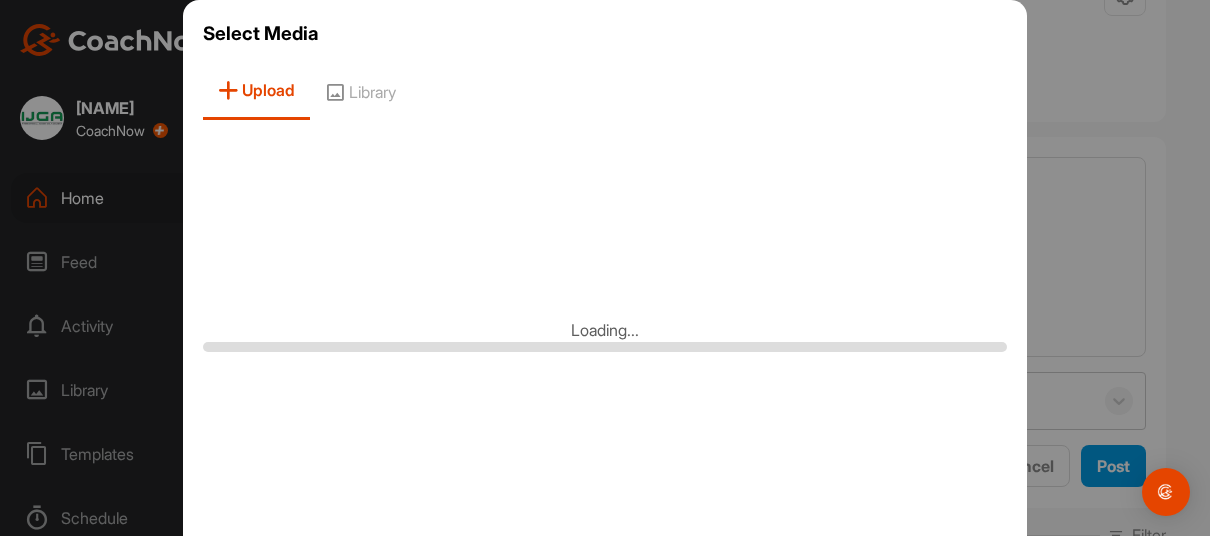 scroll, scrollTop: 88, scrollLeft: 0, axis: vertical 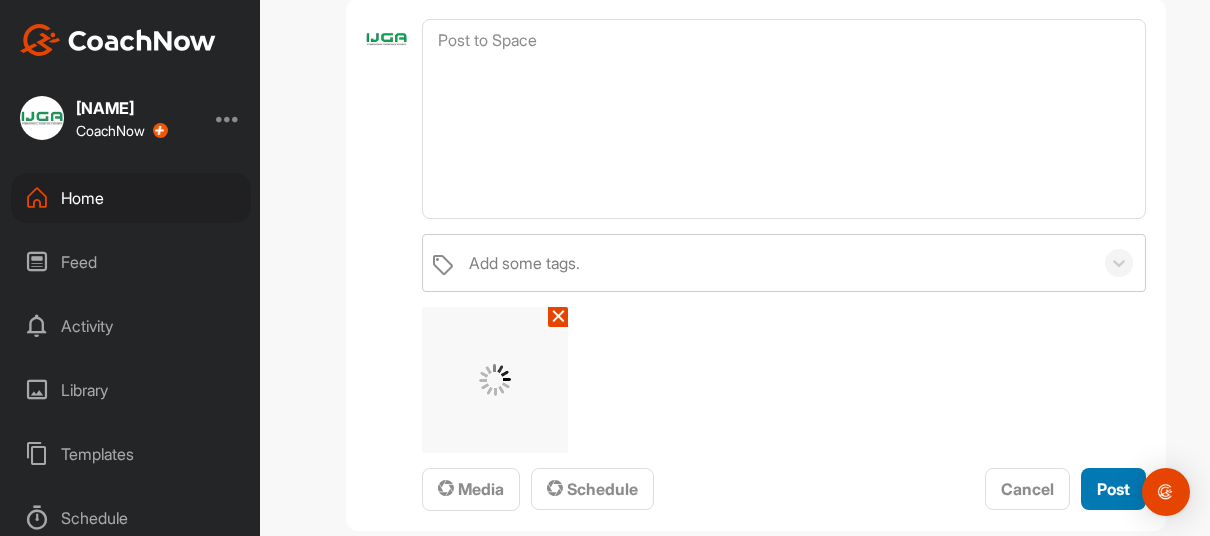 click on "Post" at bounding box center (1113, 489) 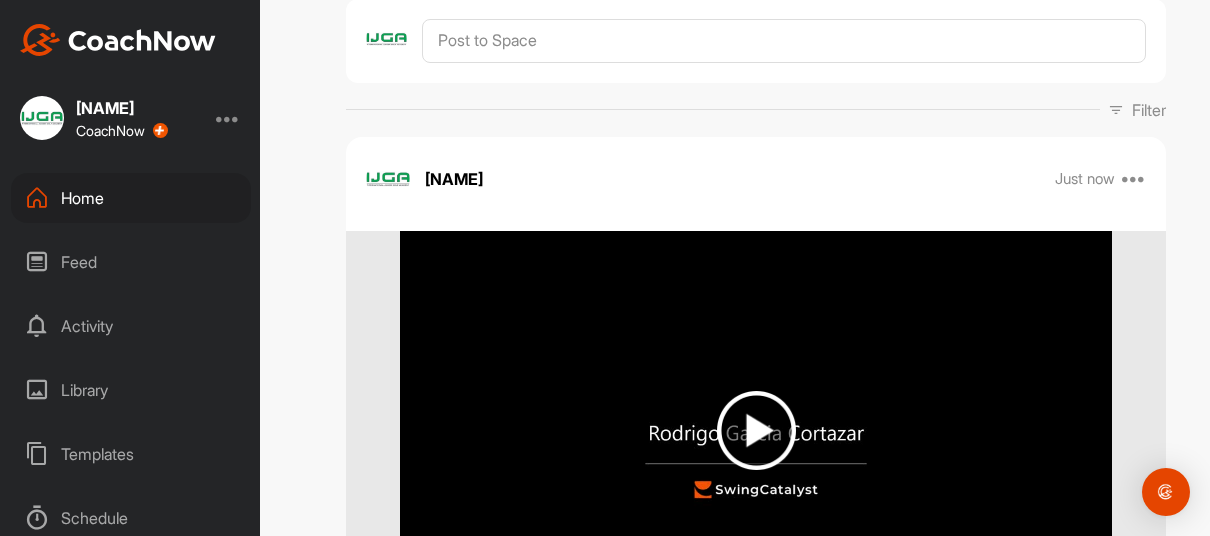 click on "Home" at bounding box center (131, 198) 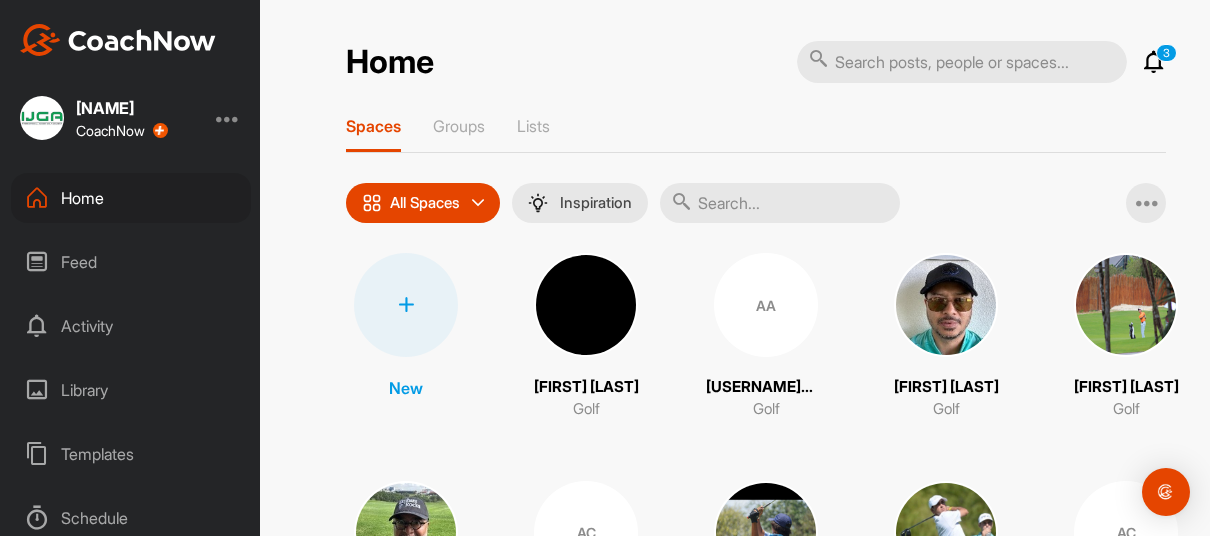 click at bounding box center [780, 203] 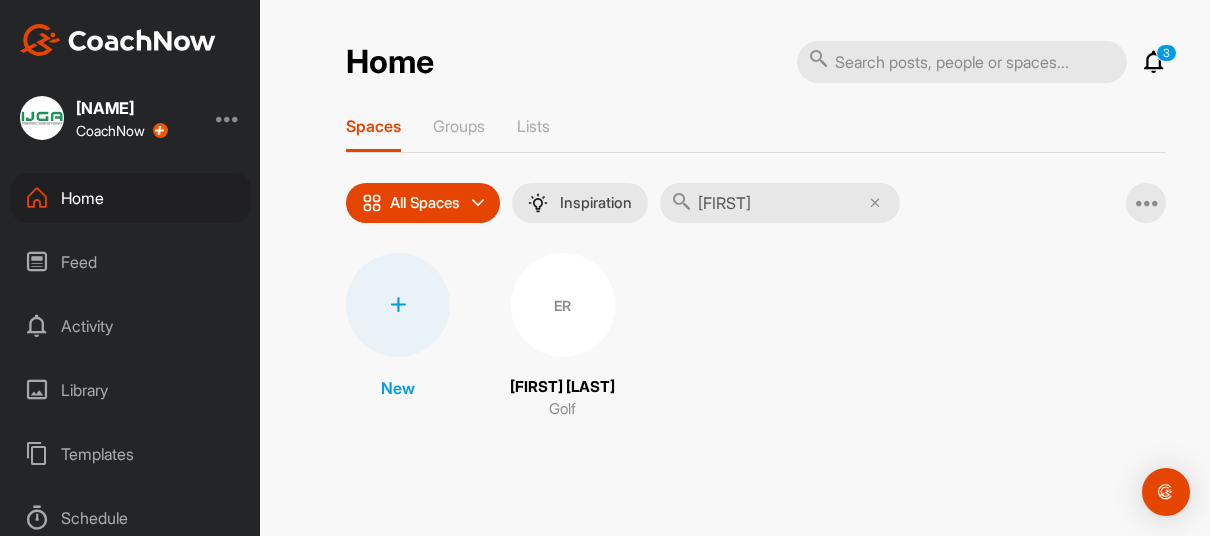 type on "[FIRST]" 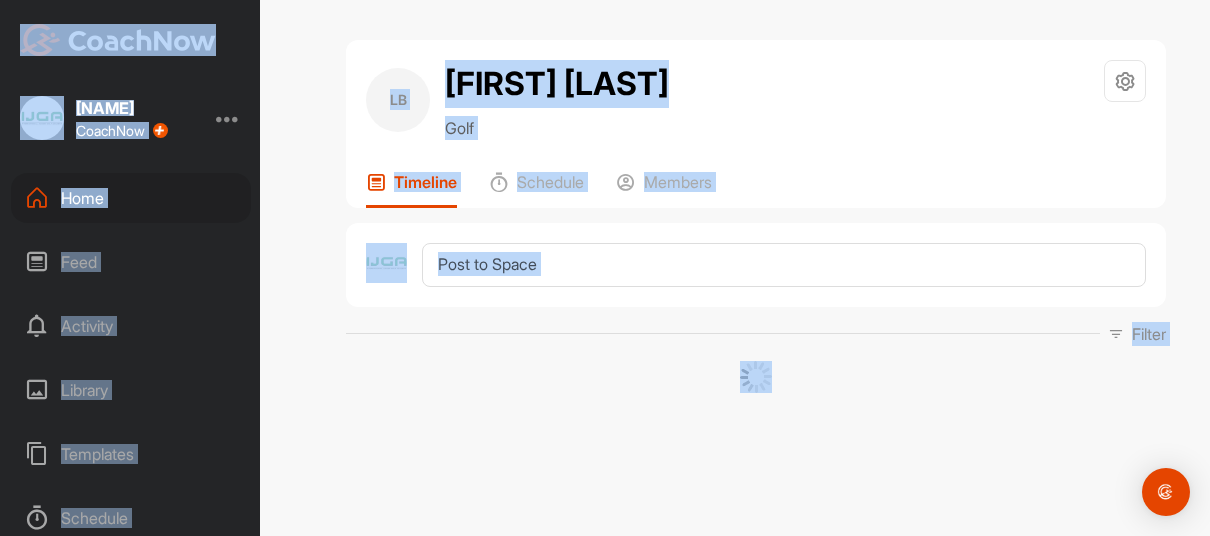 click on "Filter Media Type Images Videos Notes Documents Author Sort by Created at Tags Add some tags. From Day Month Year Till Day Month Year Filter Show All" at bounding box center [756, 308] 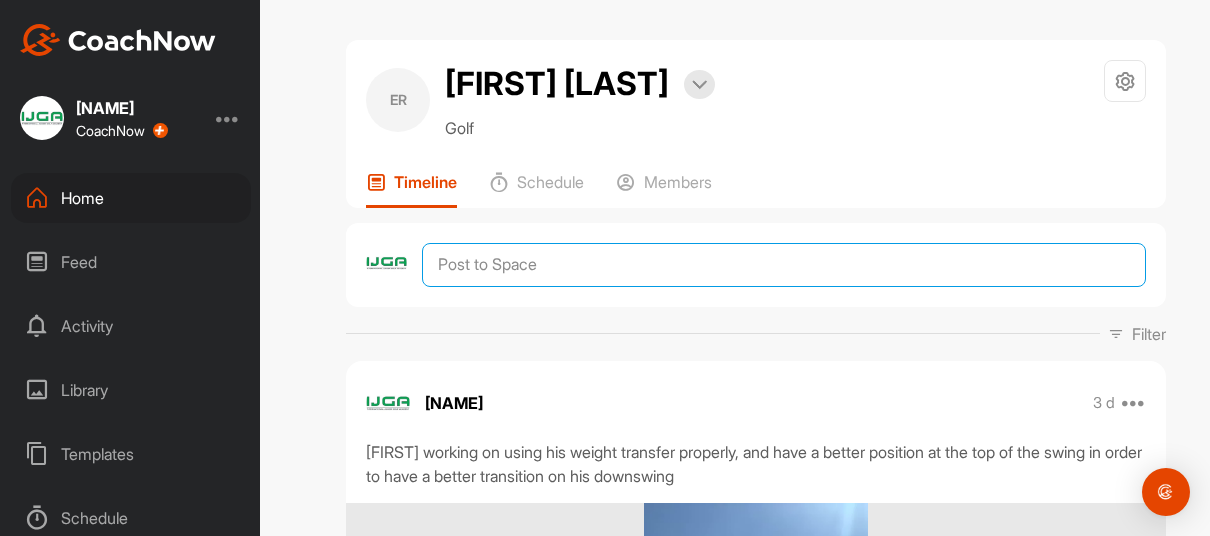click at bounding box center (784, 265) 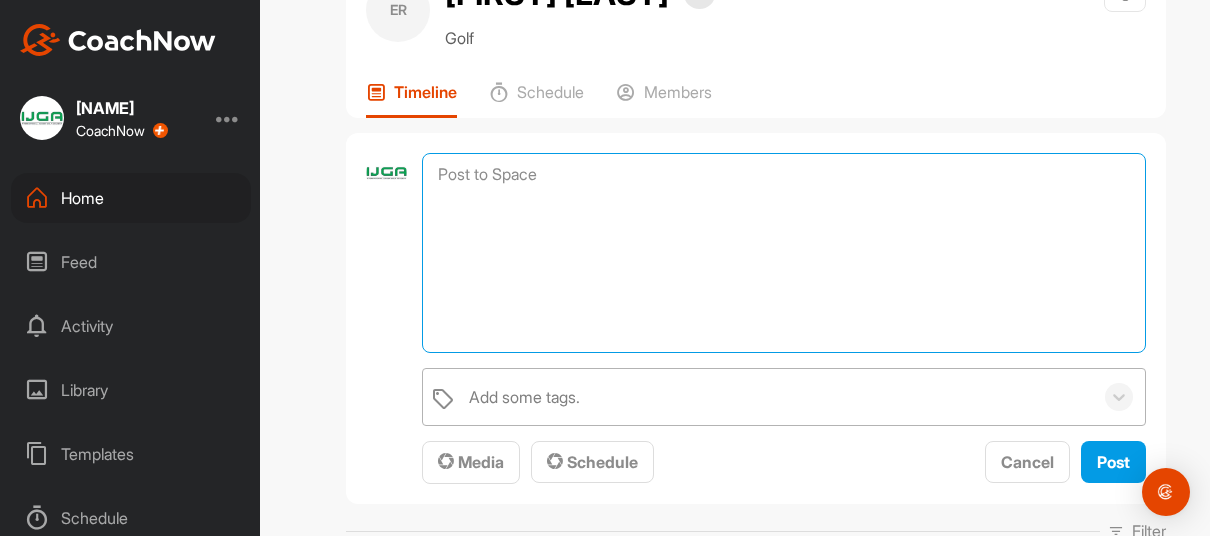 scroll, scrollTop: 96, scrollLeft: 0, axis: vertical 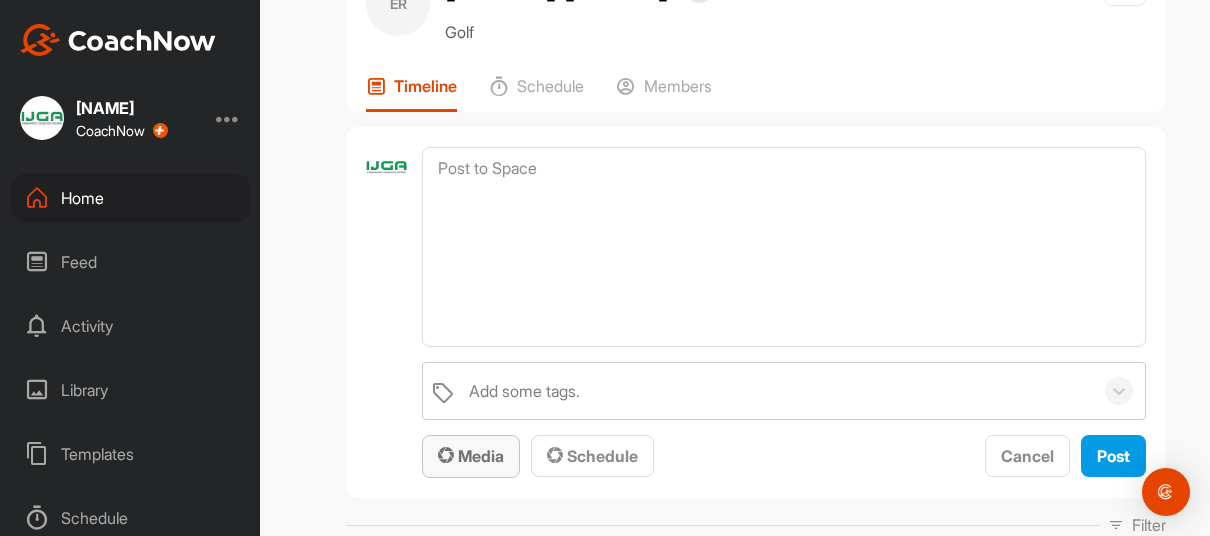 click on "Media" at bounding box center (471, 456) 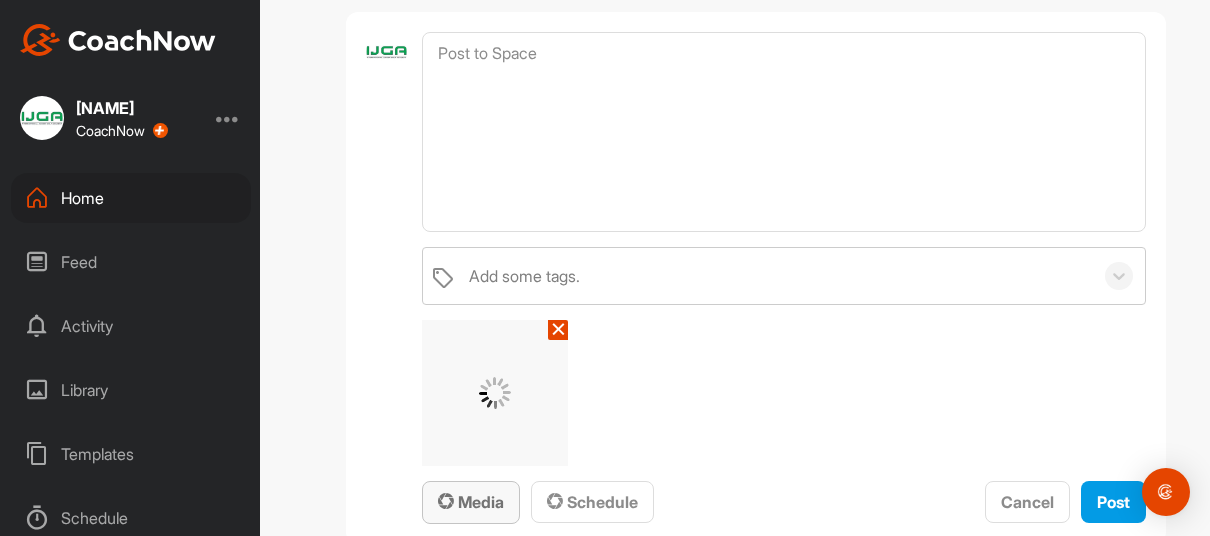 scroll, scrollTop: 218, scrollLeft: 0, axis: vertical 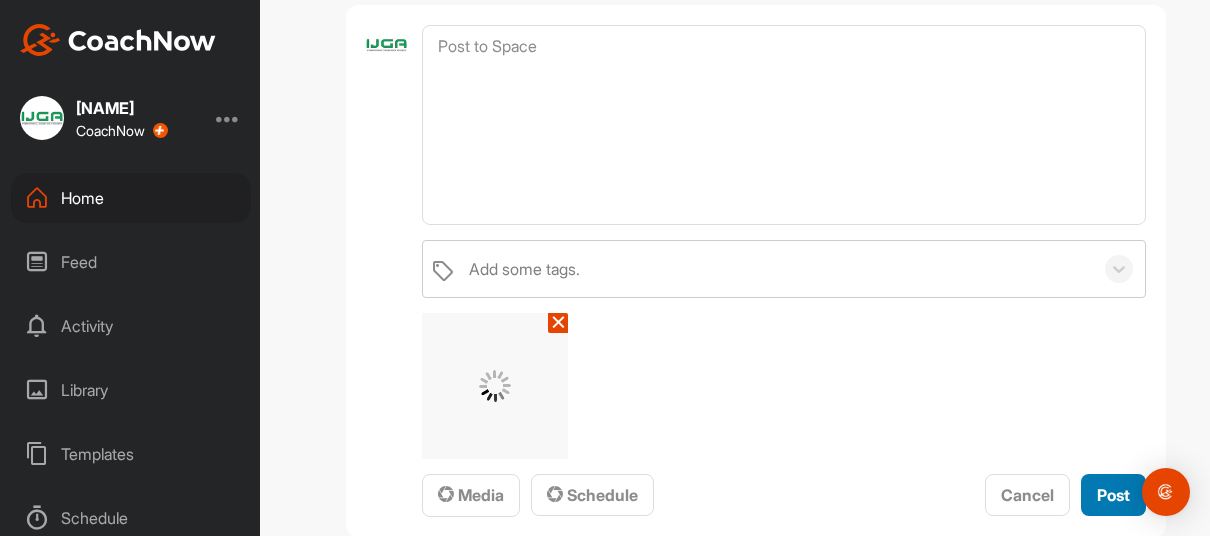 click on "Post" at bounding box center [1113, 495] 